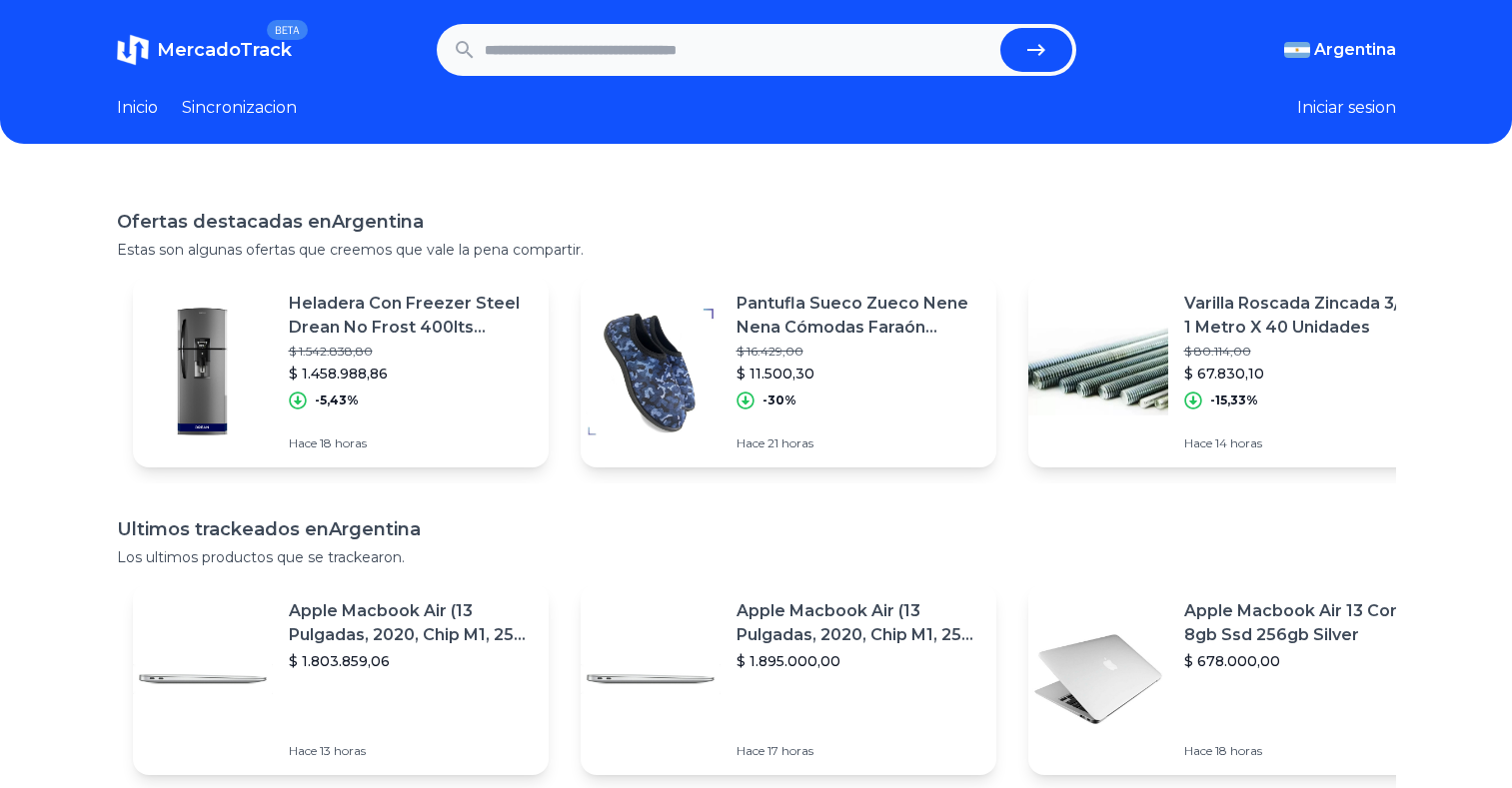 scroll, scrollTop: 0, scrollLeft: 0, axis: both 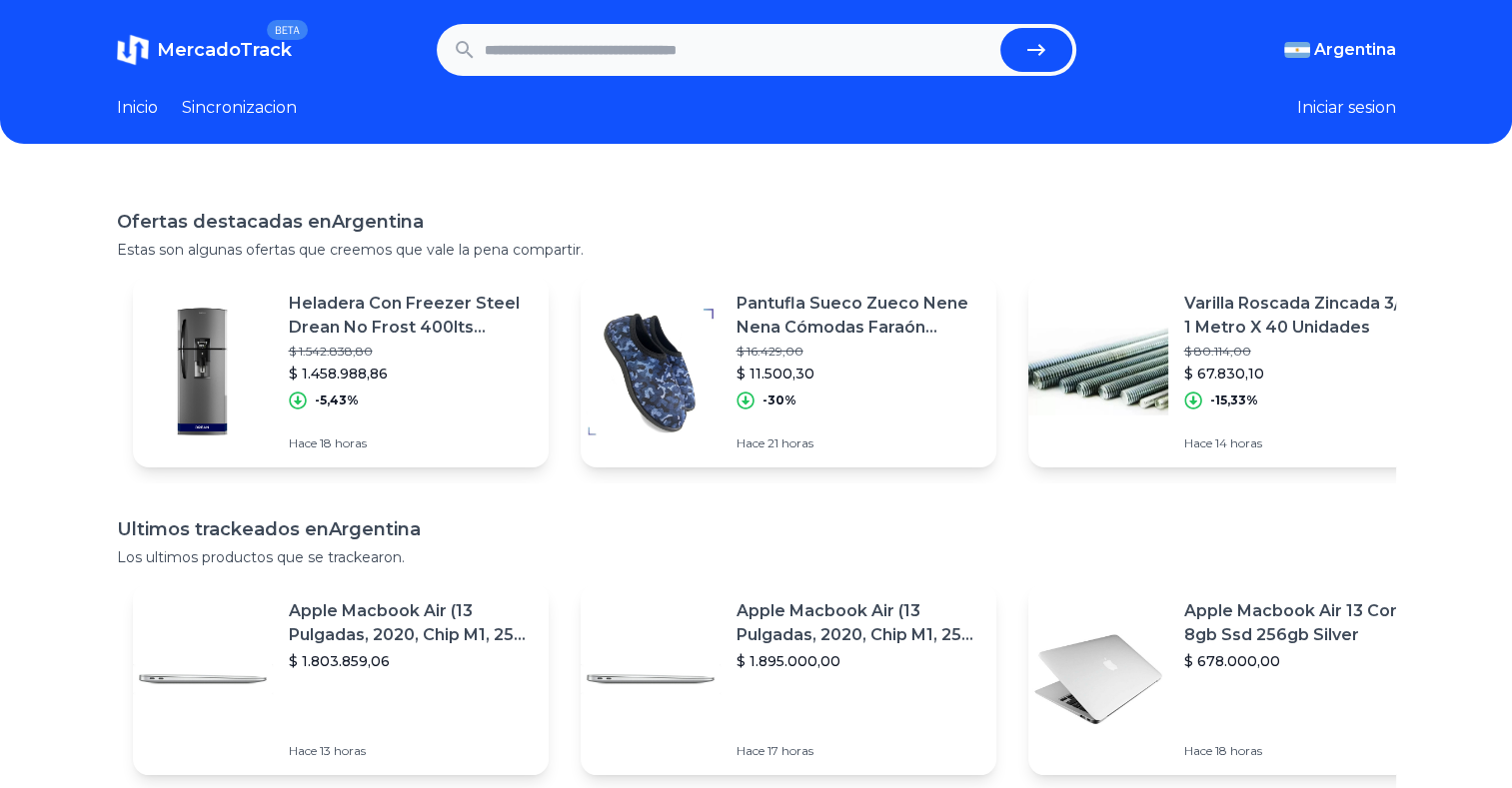 drag, startPoint x: 0, startPoint y: 0, endPoint x: 640, endPoint y: 54, distance: 642.2741 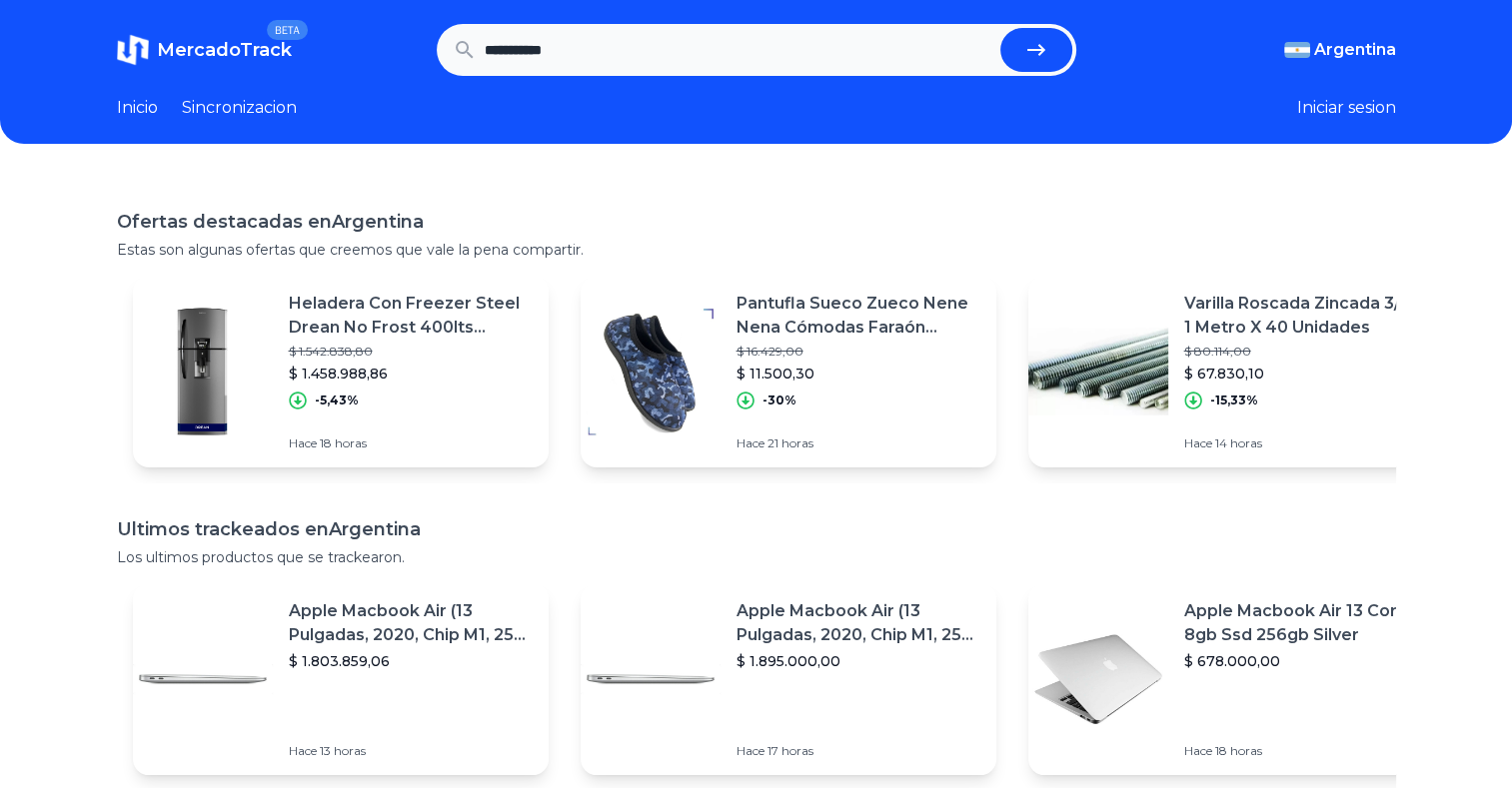 type on "**********" 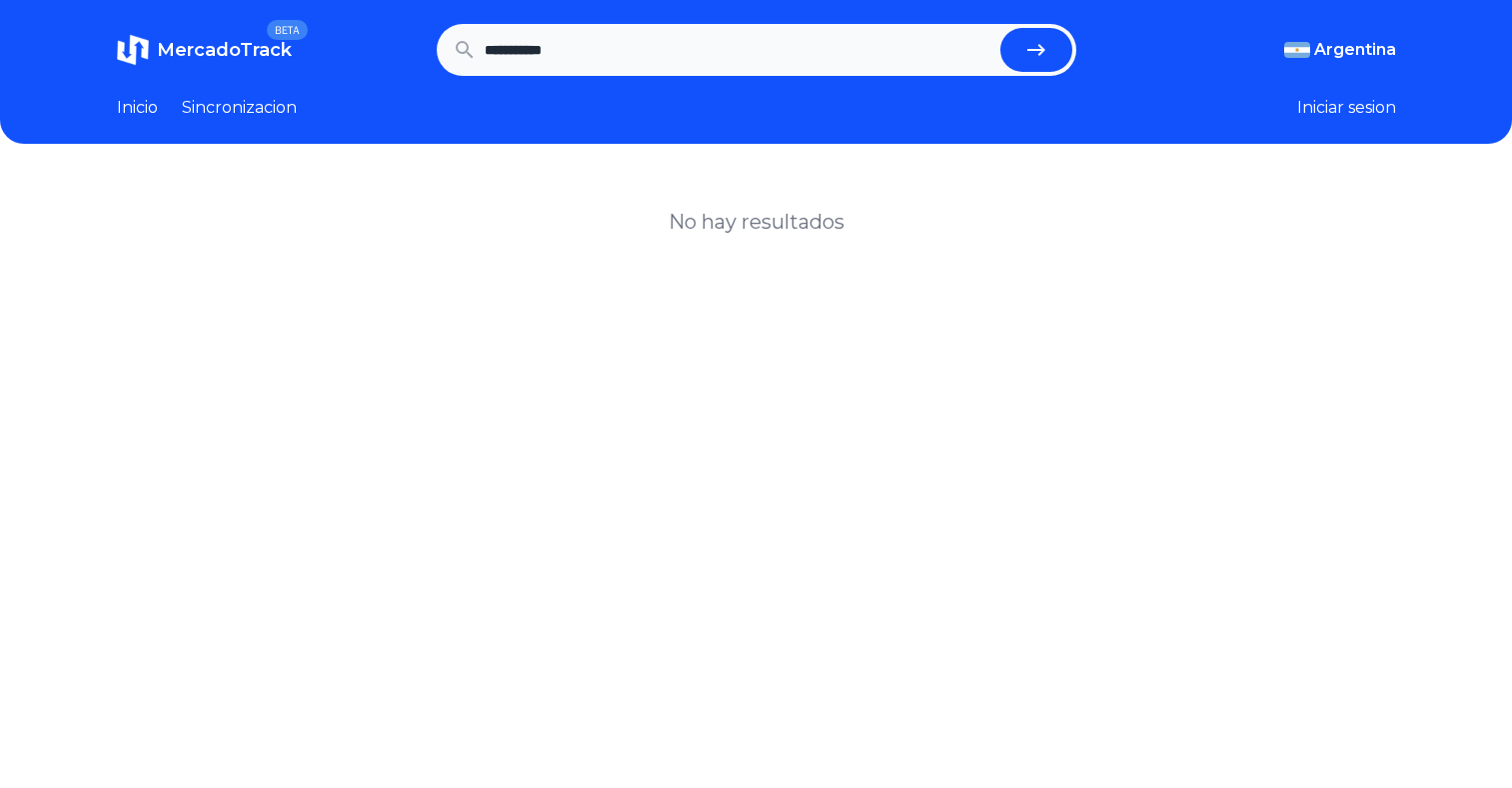 scroll, scrollTop: 0, scrollLeft: 0, axis: both 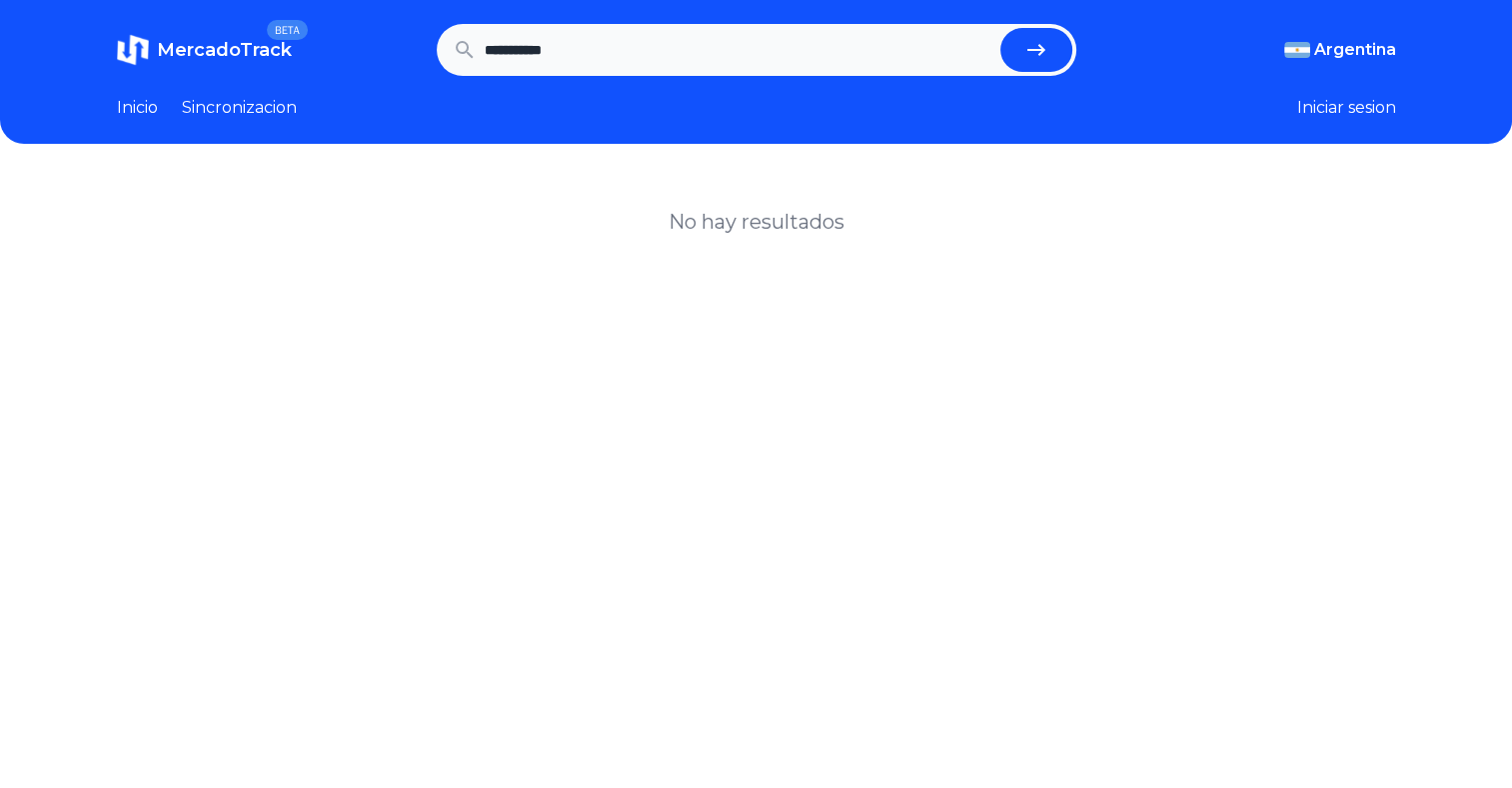 click on "**********" at bounding box center [739, 50] 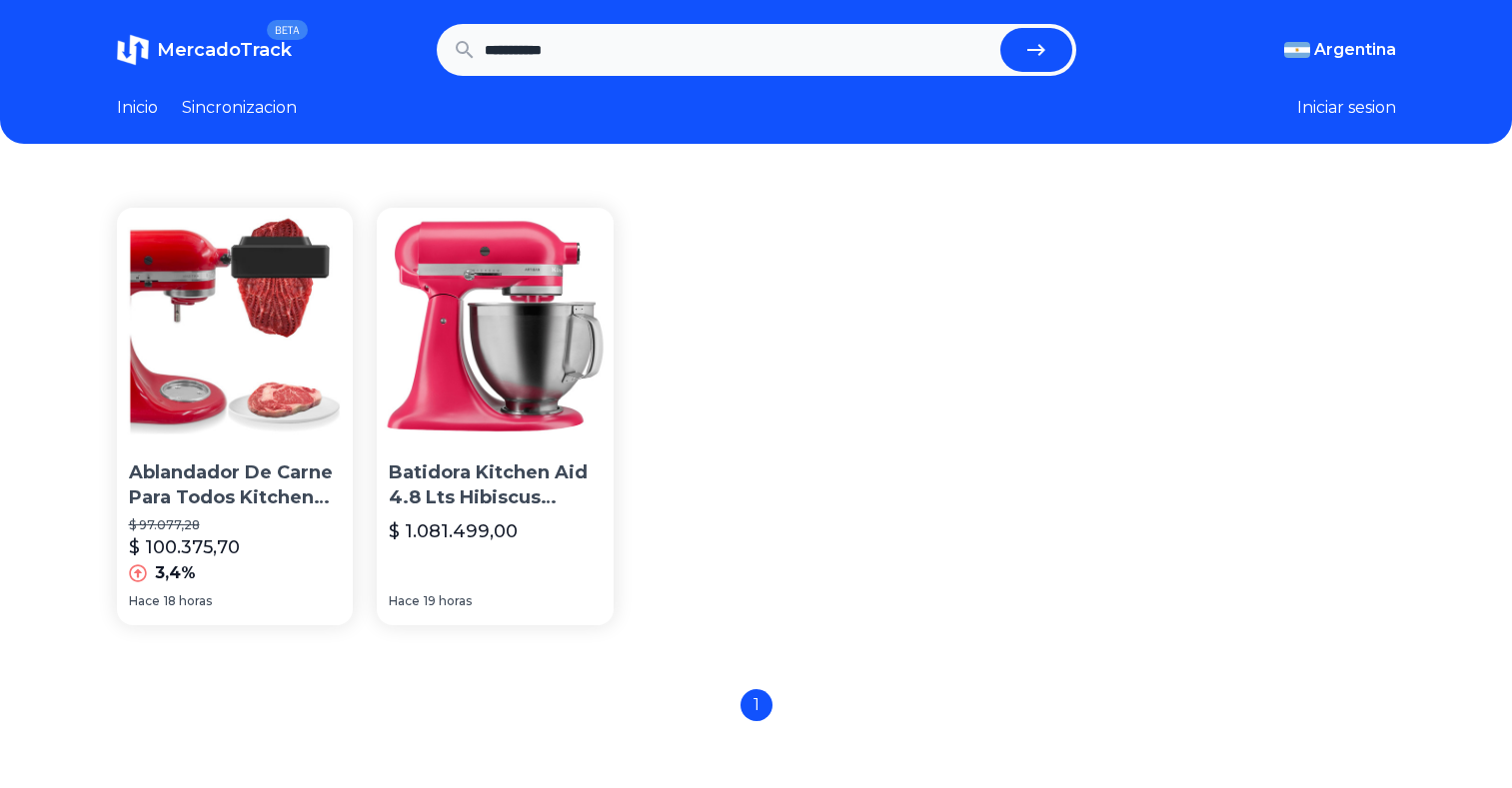 scroll, scrollTop: 0, scrollLeft: 0, axis: both 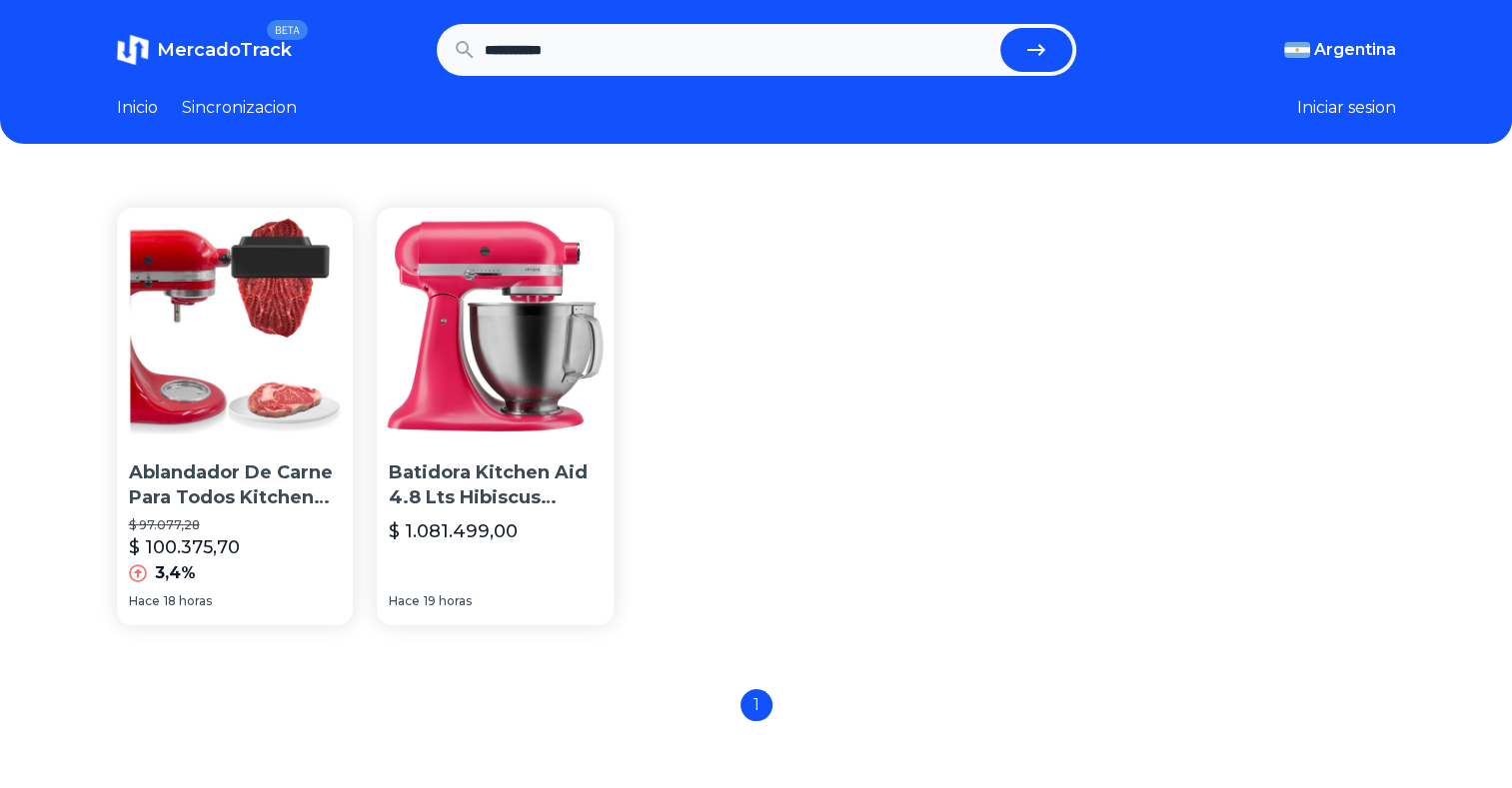 click on "**********" at bounding box center [739, 50] 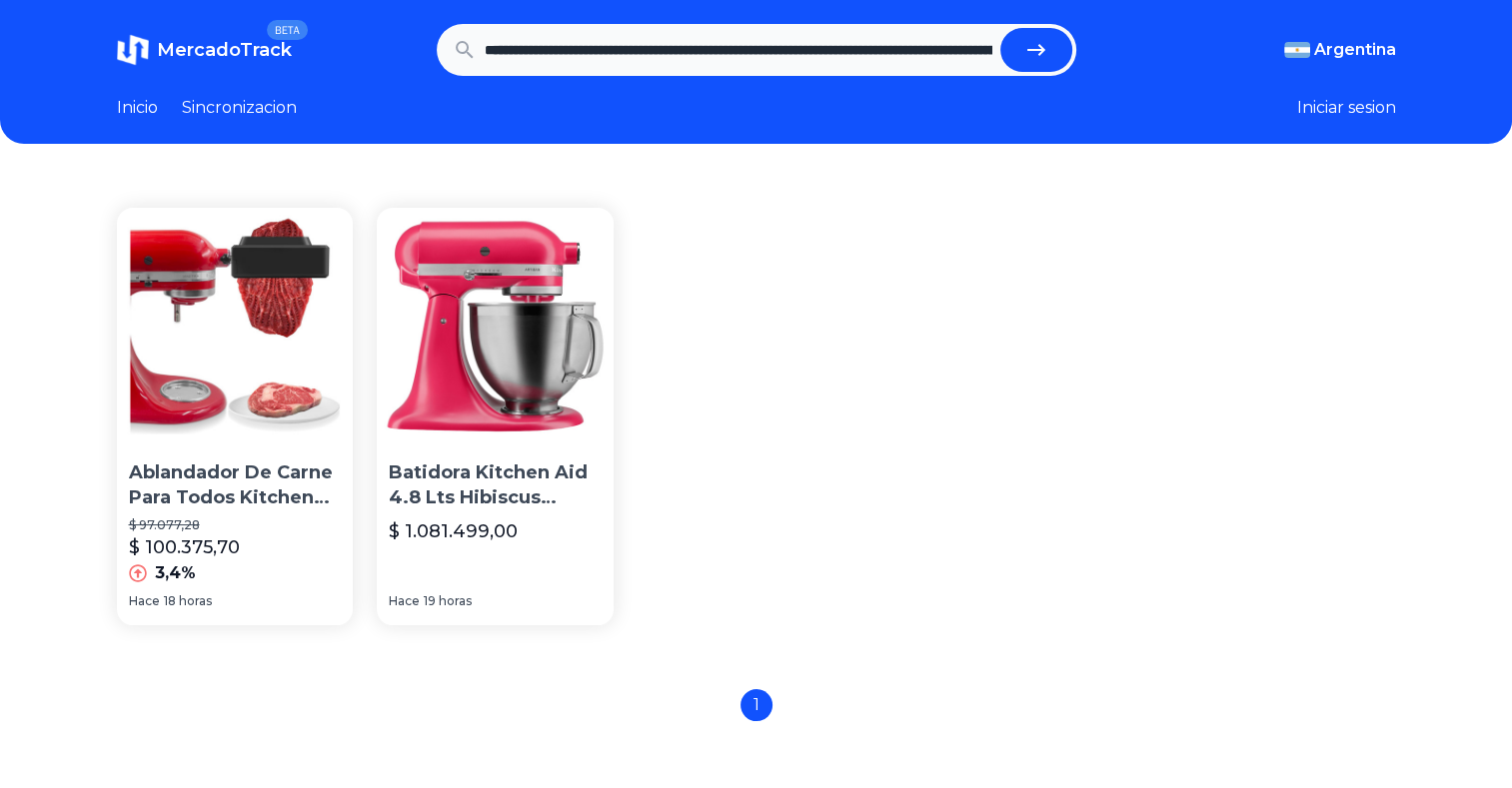scroll, scrollTop: 0, scrollLeft: 2526, axis: horizontal 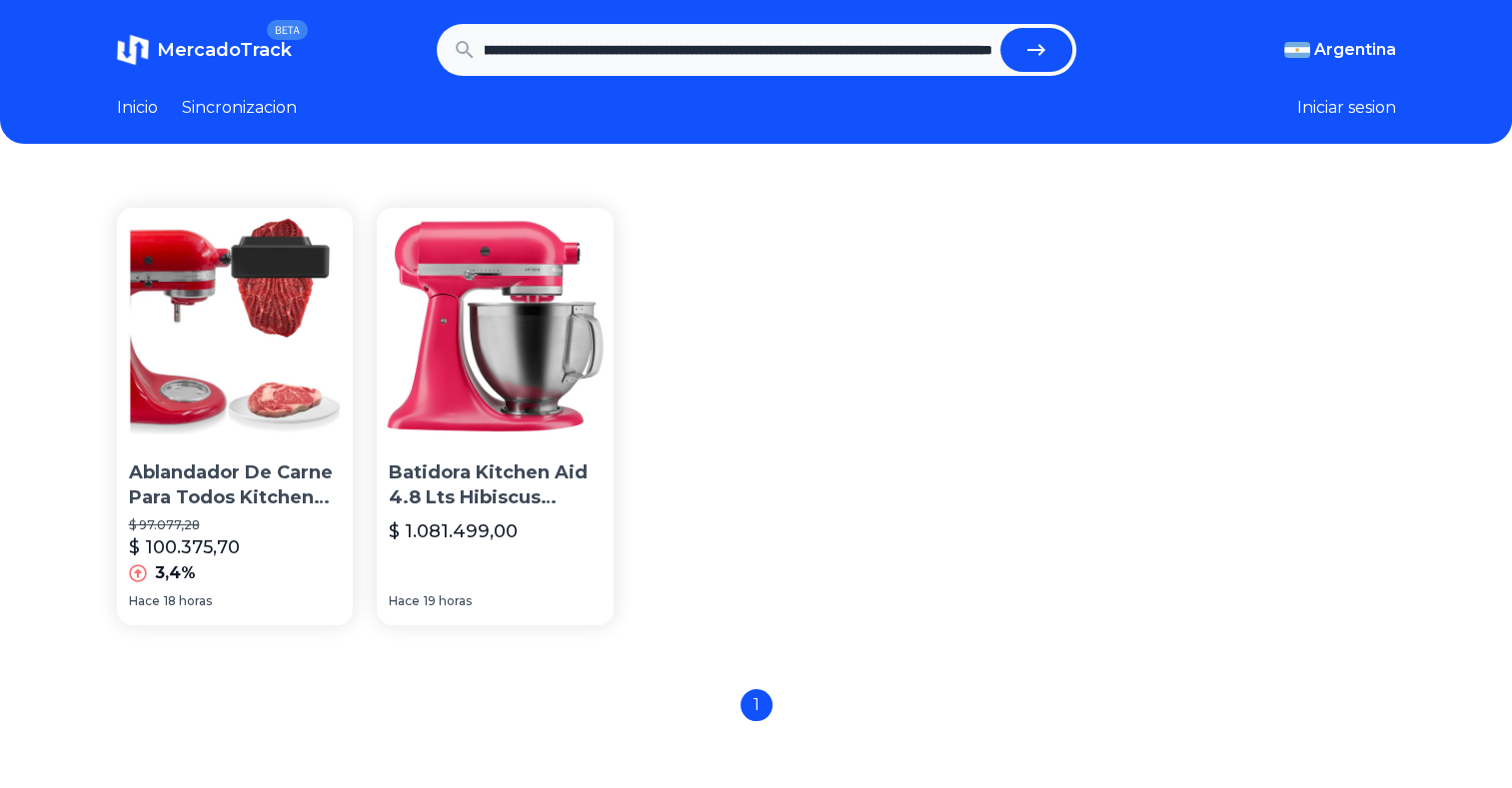 type on "**********" 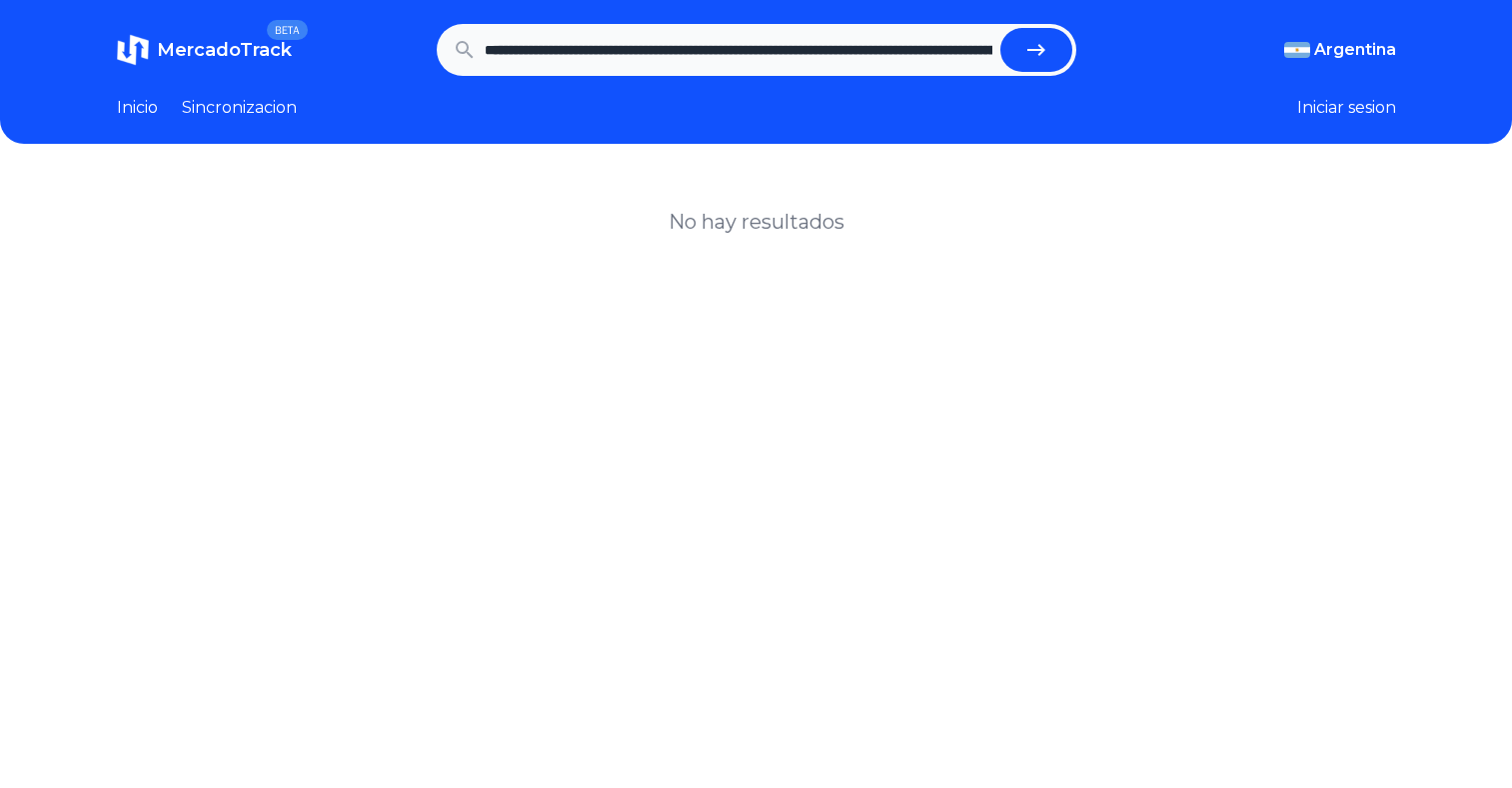 scroll, scrollTop: 0, scrollLeft: 0, axis: both 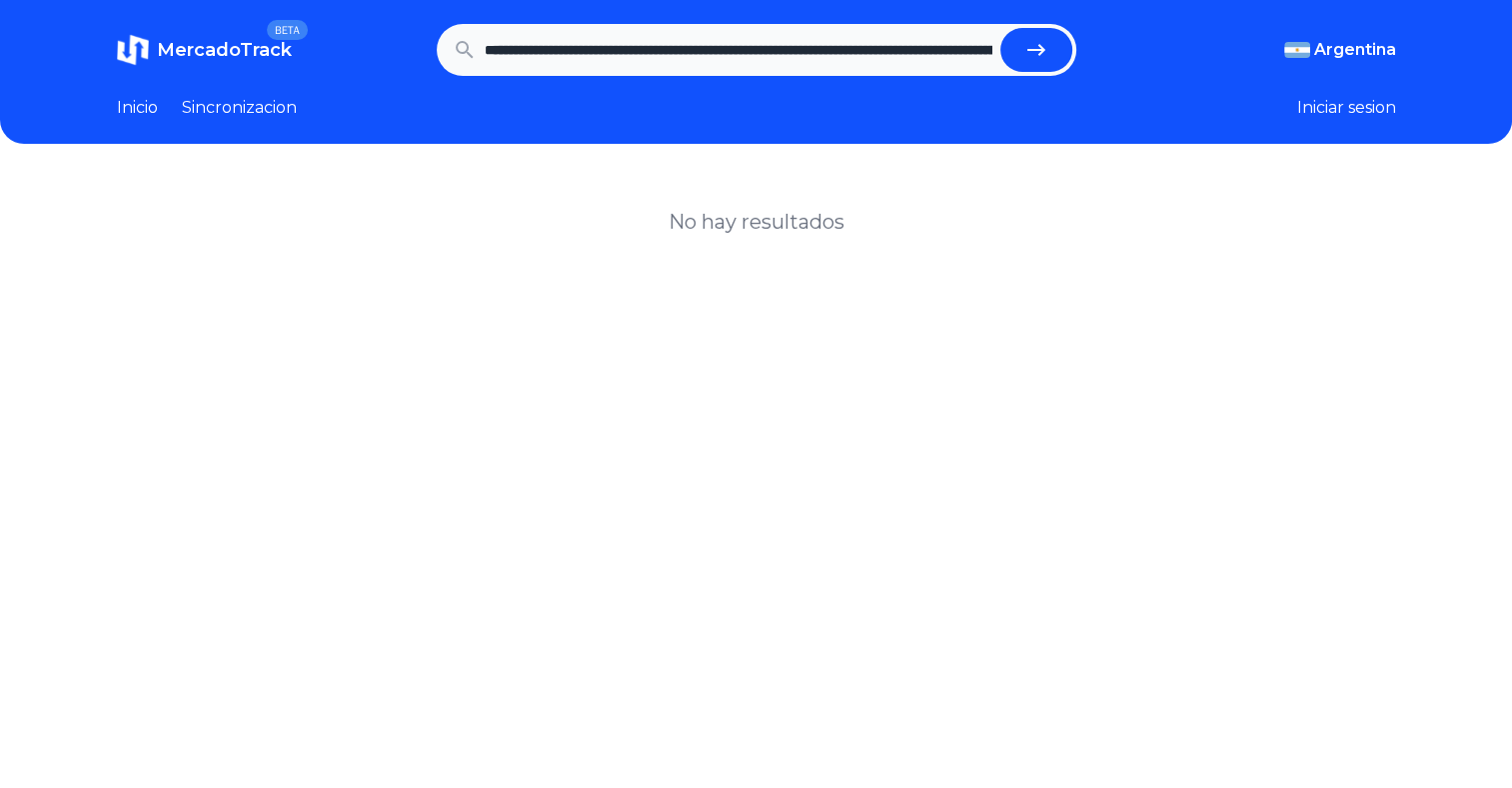 click on "**********" at bounding box center [739, 50] 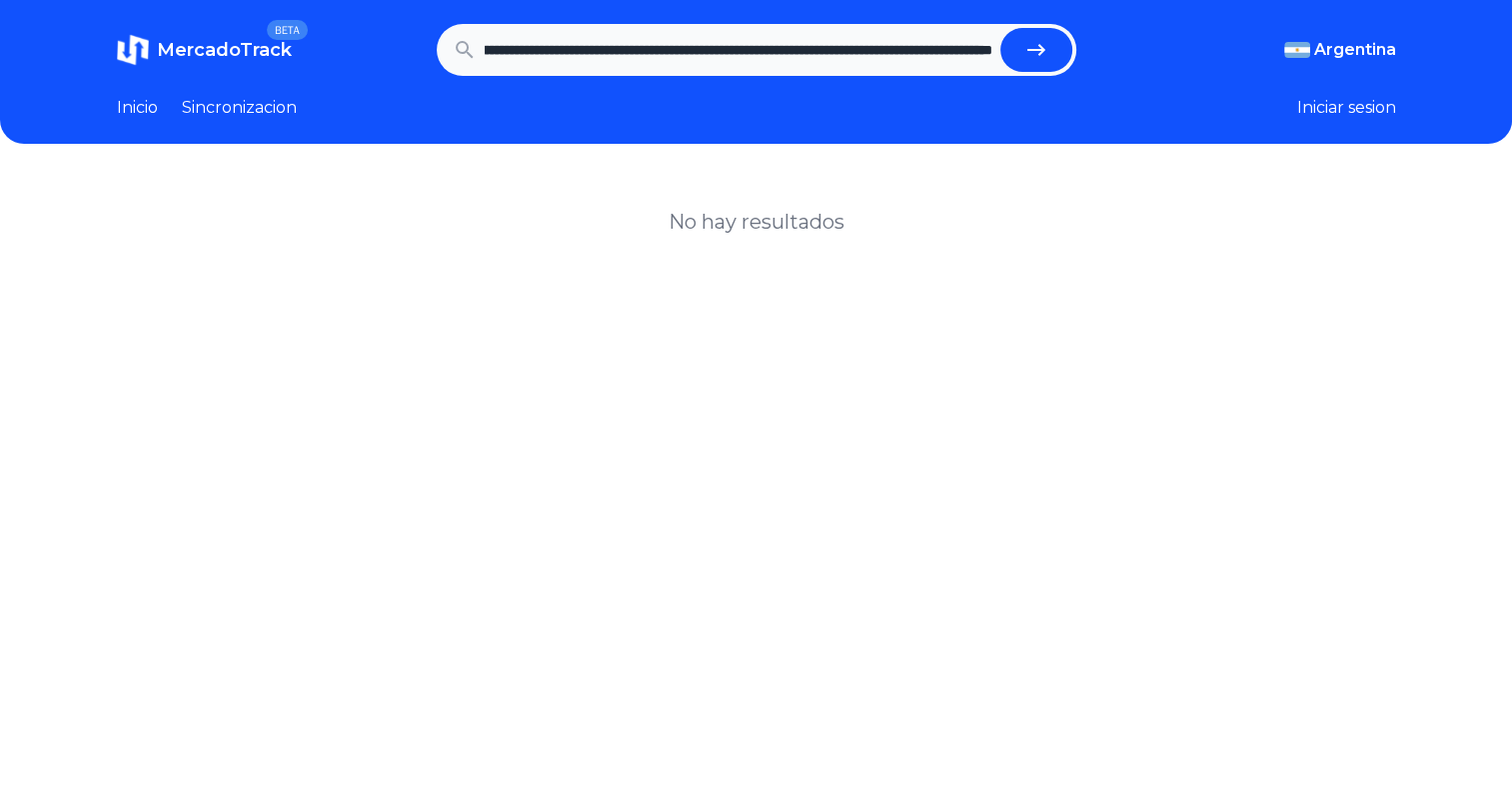 click on "**********" at bounding box center [739, 50] 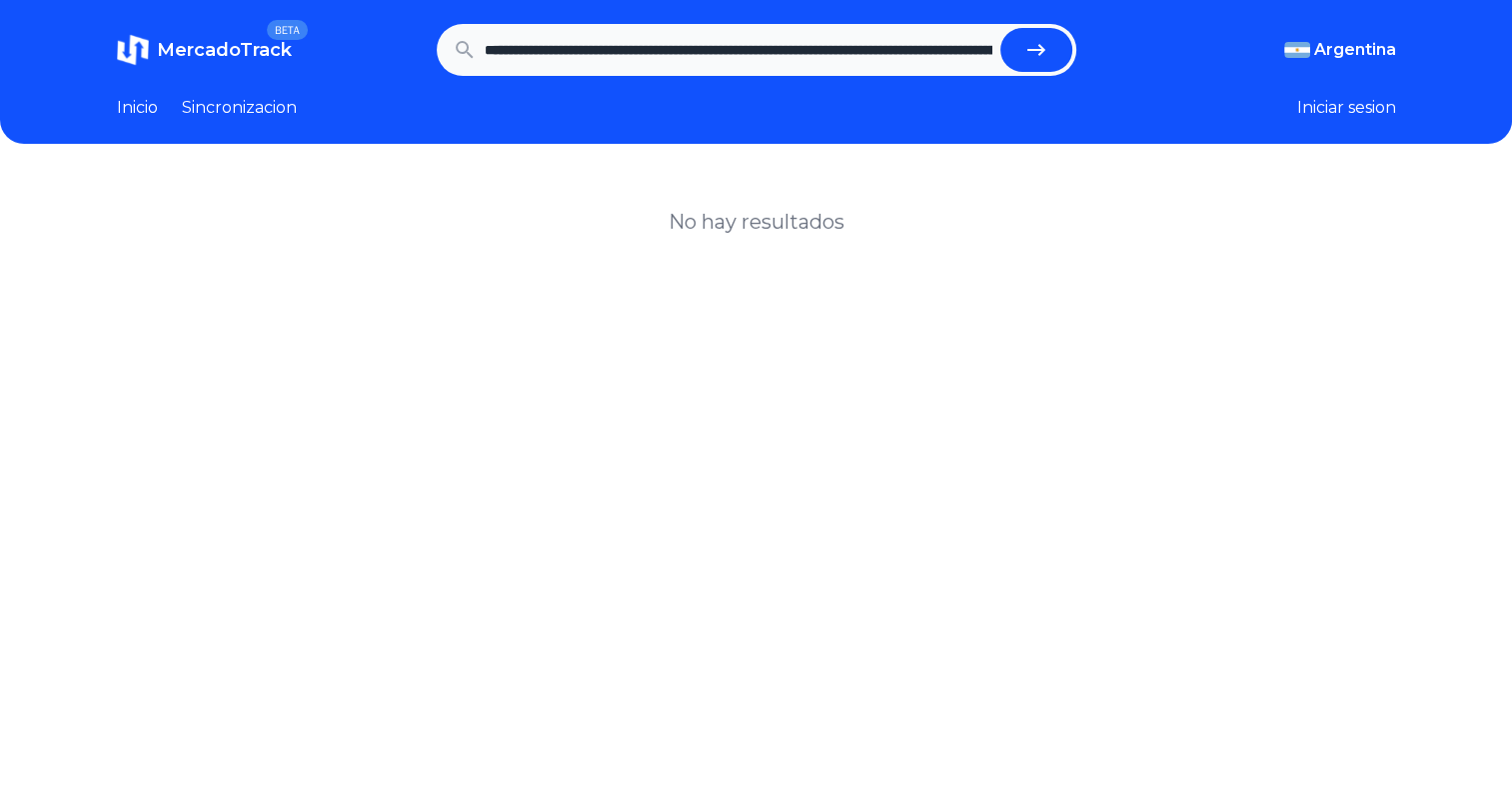 scroll, scrollTop: 0, scrollLeft: 0, axis: both 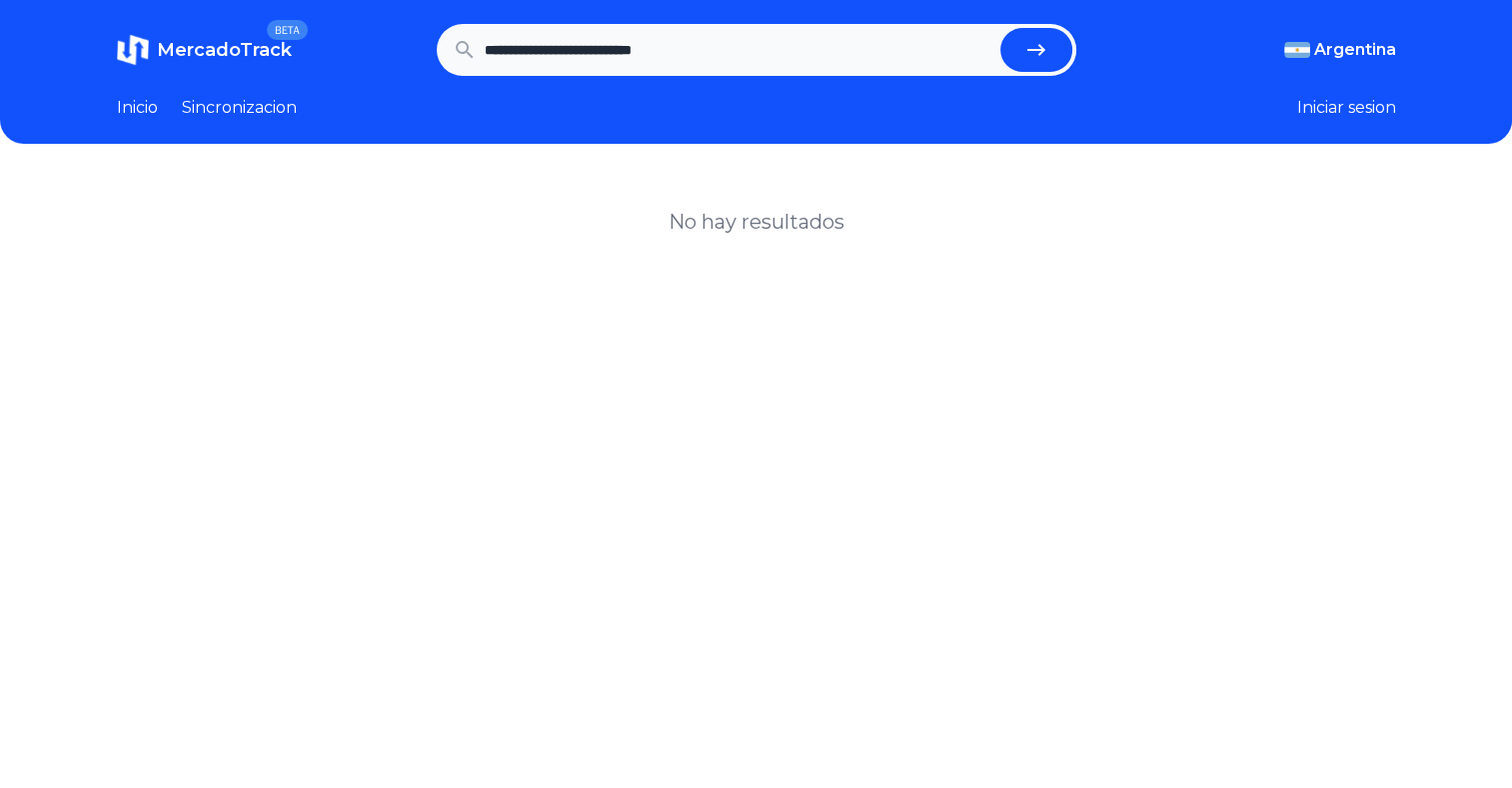 click on "**********" at bounding box center [739, 50] 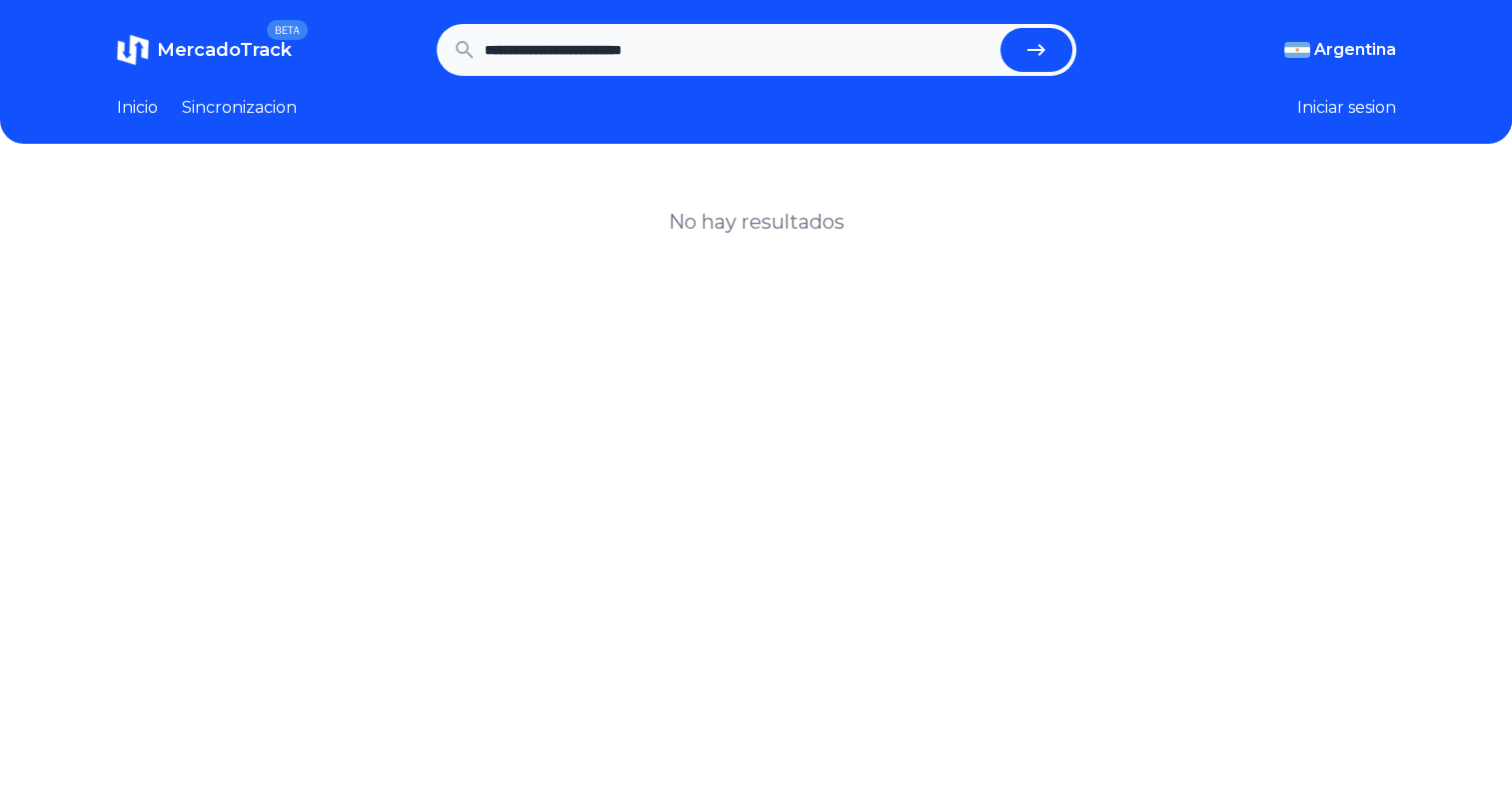 type on "**********" 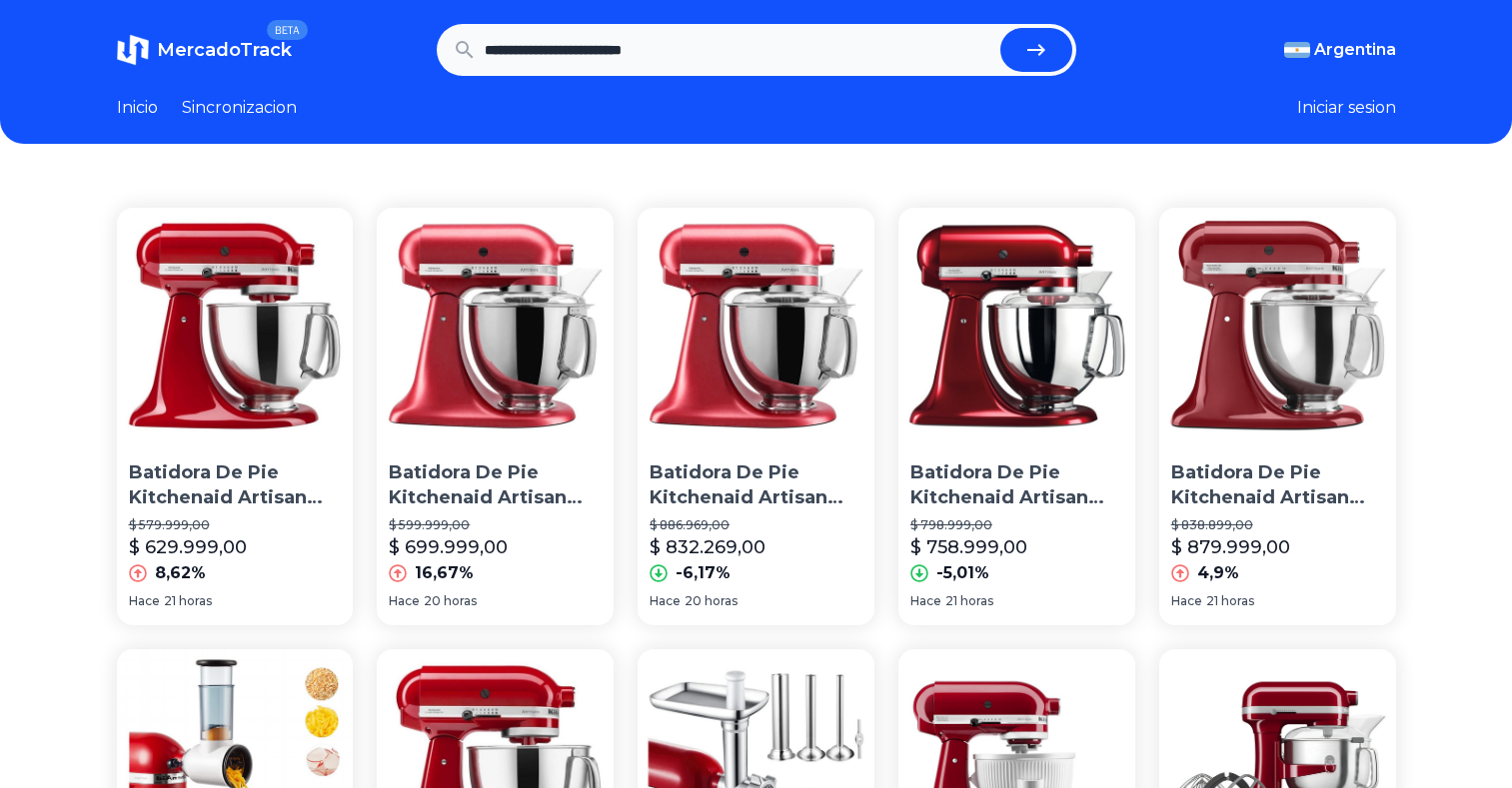 scroll, scrollTop: 0, scrollLeft: 0, axis: both 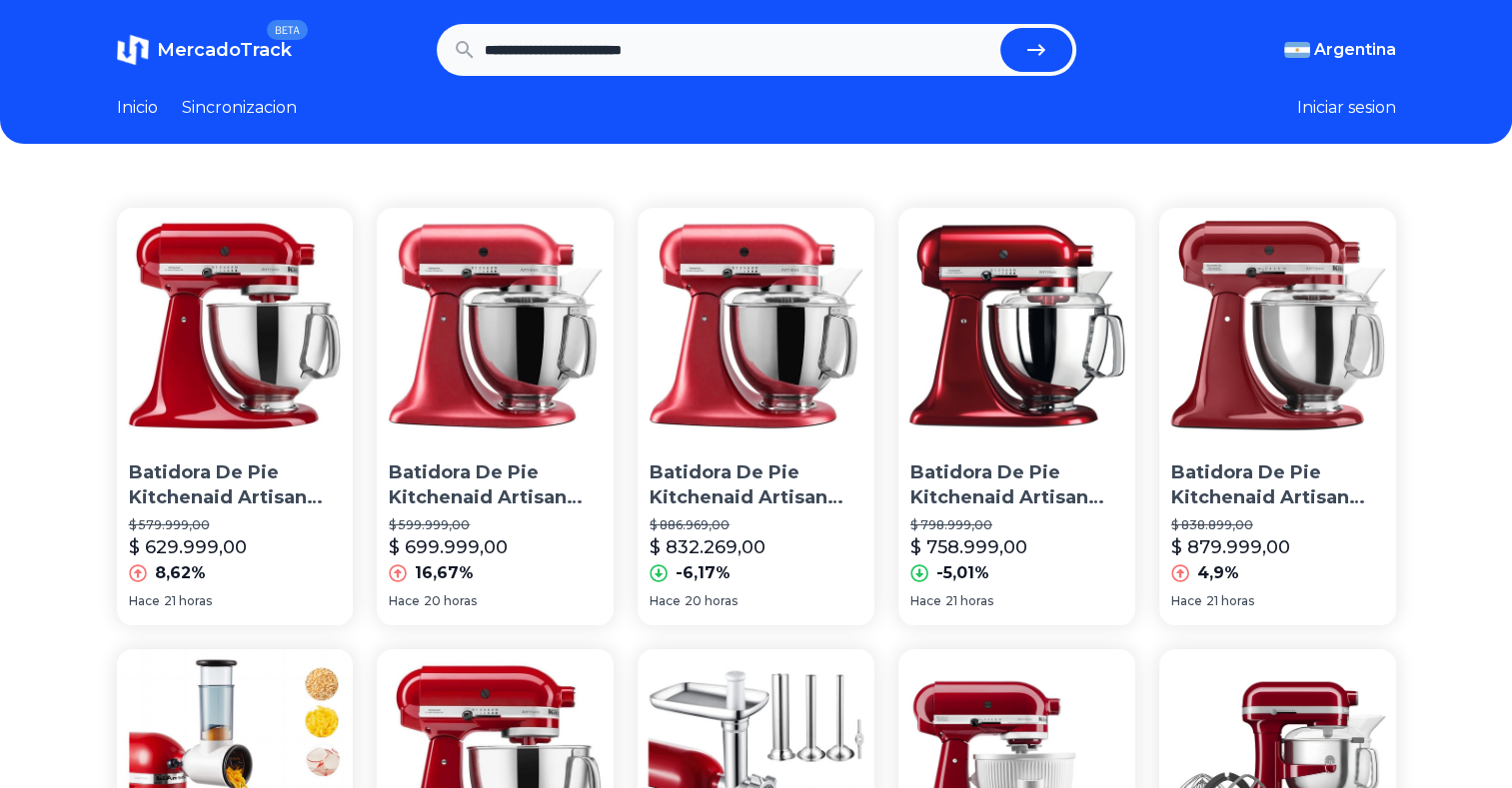 click at bounding box center [235, 326] 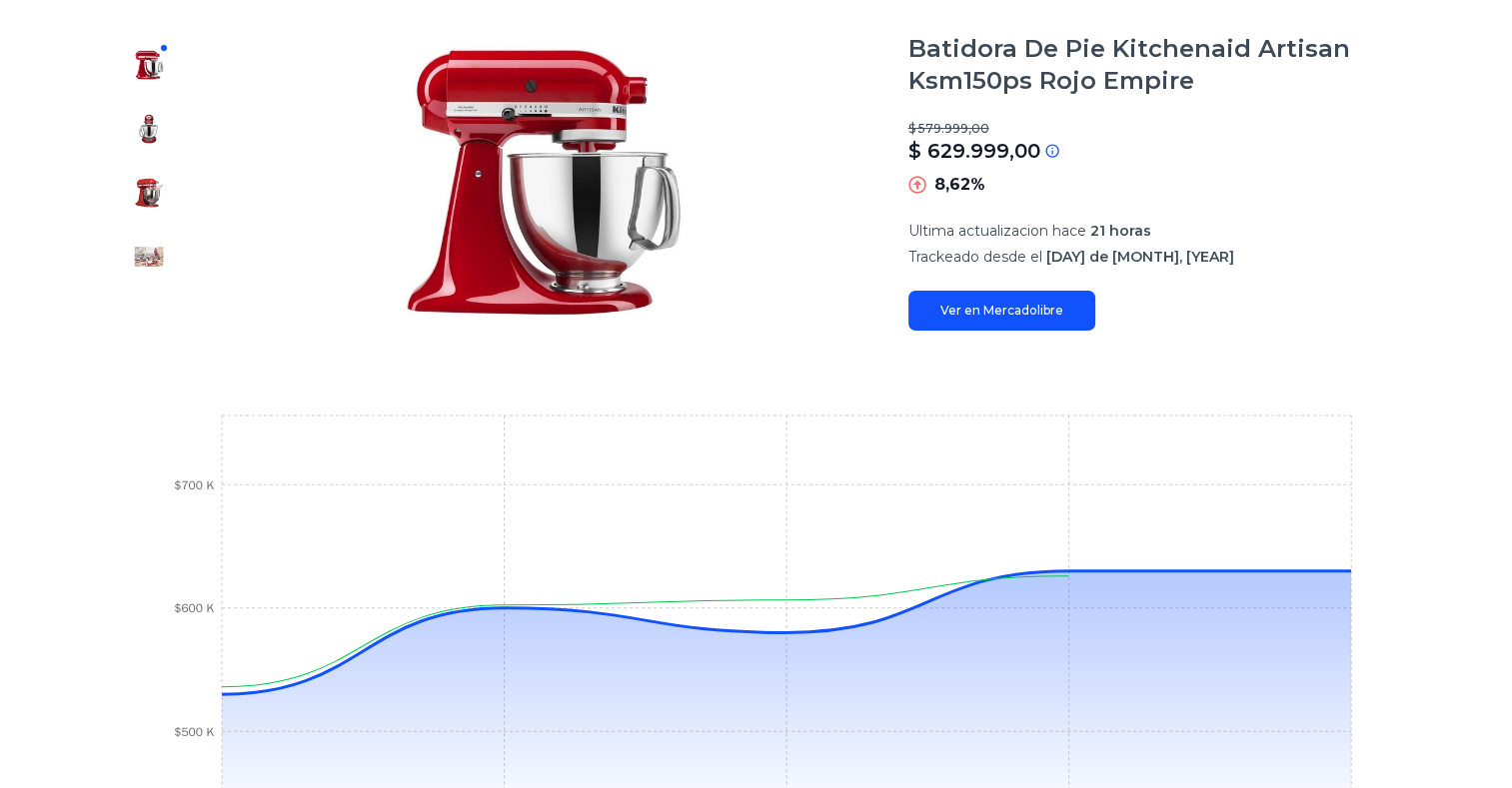 scroll, scrollTop: 0, scrollLeft: 0, axis: both 